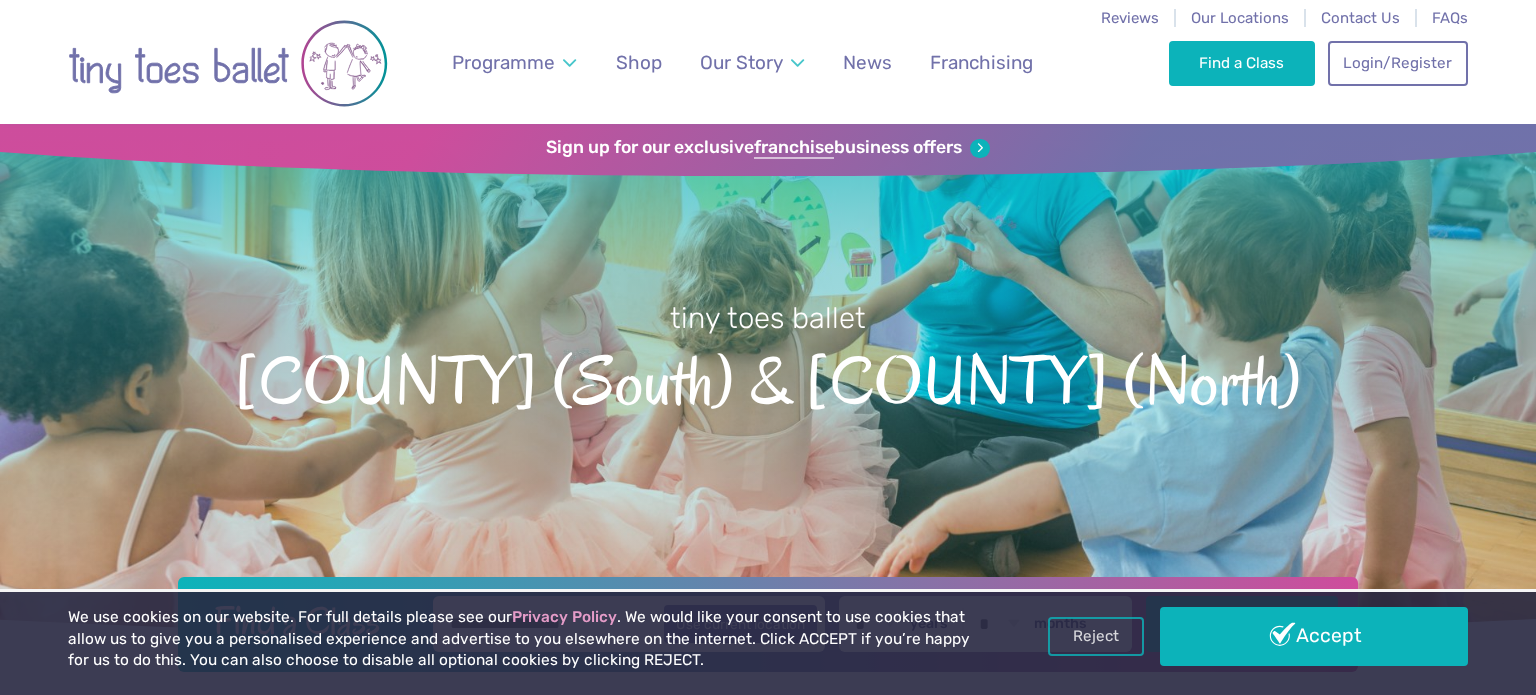 scroll, scrollTop: 0, scrollLeft: 0, axis: both 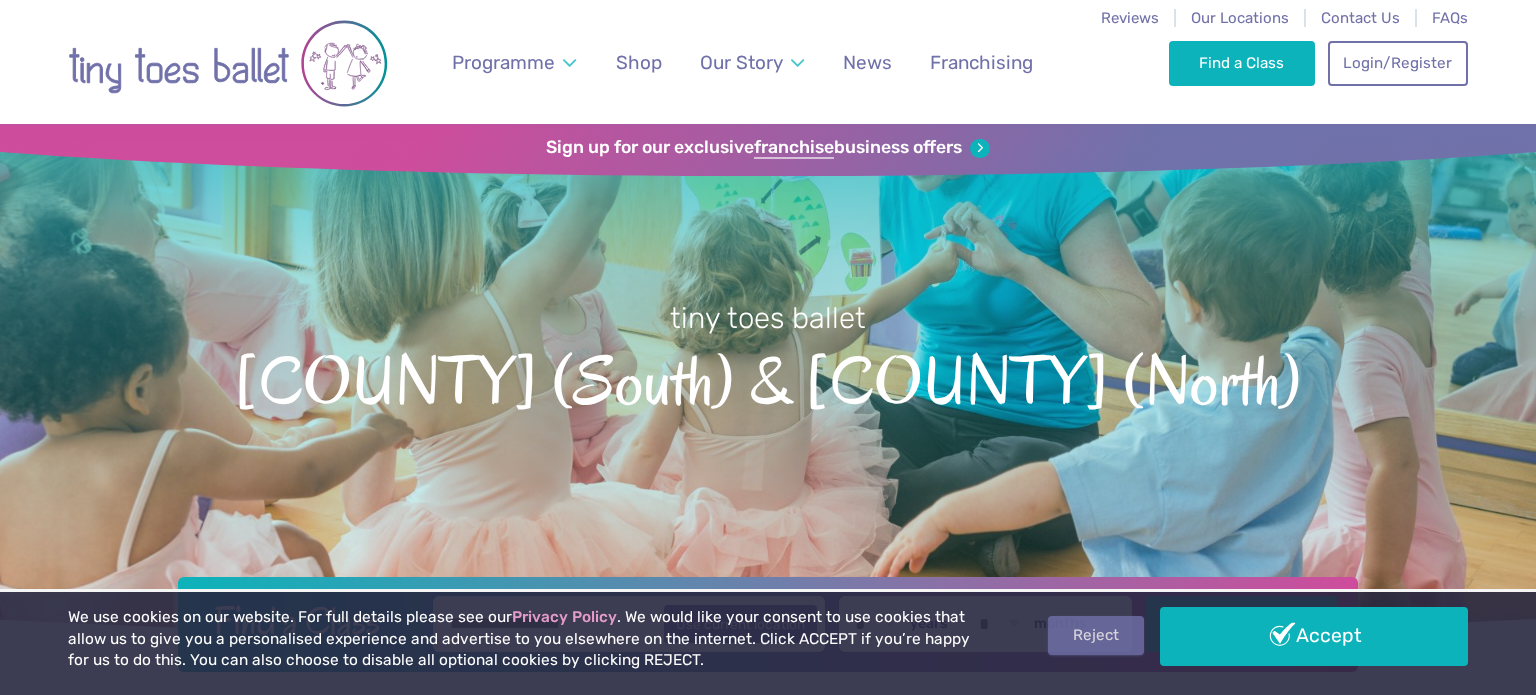 click on "Reject" at bounding box center (1096, 635) 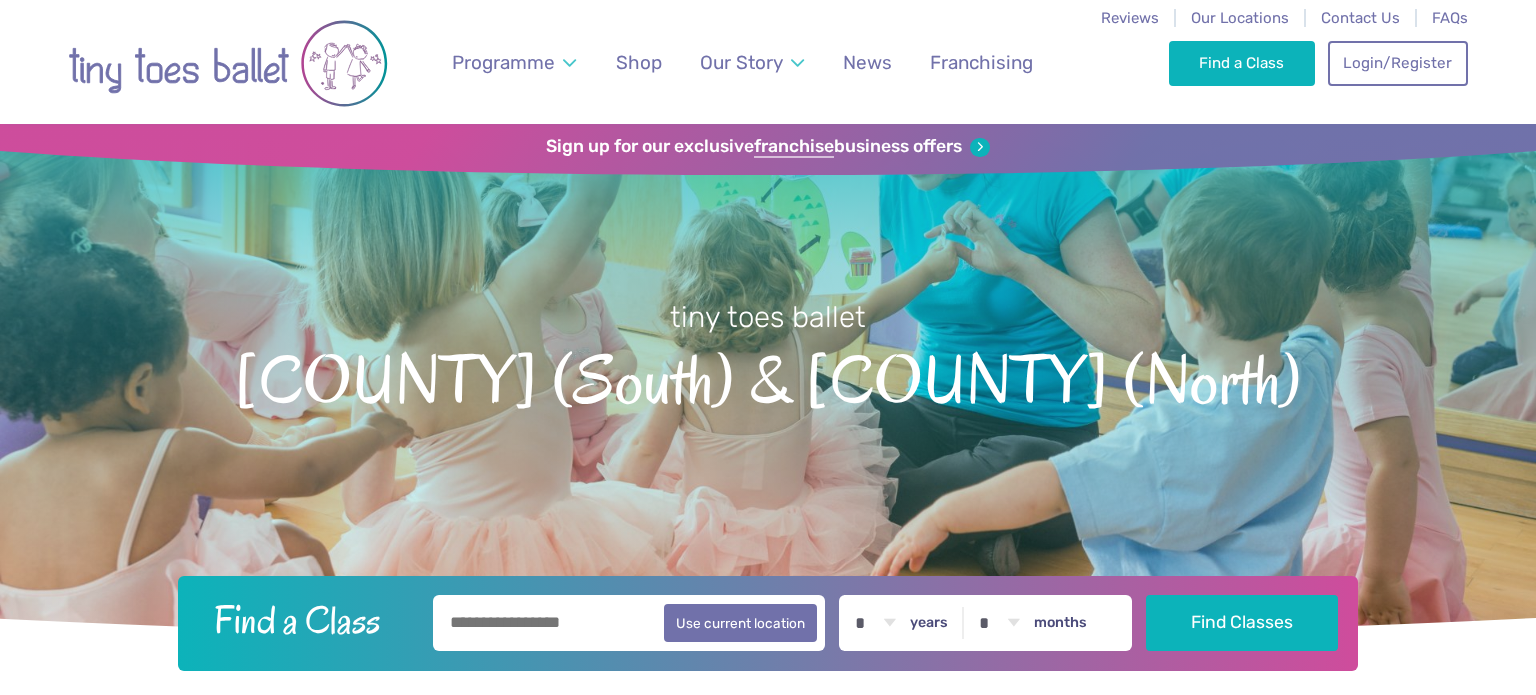 scroll, scrollTop: 0, scrollLeft: 0, axis: both 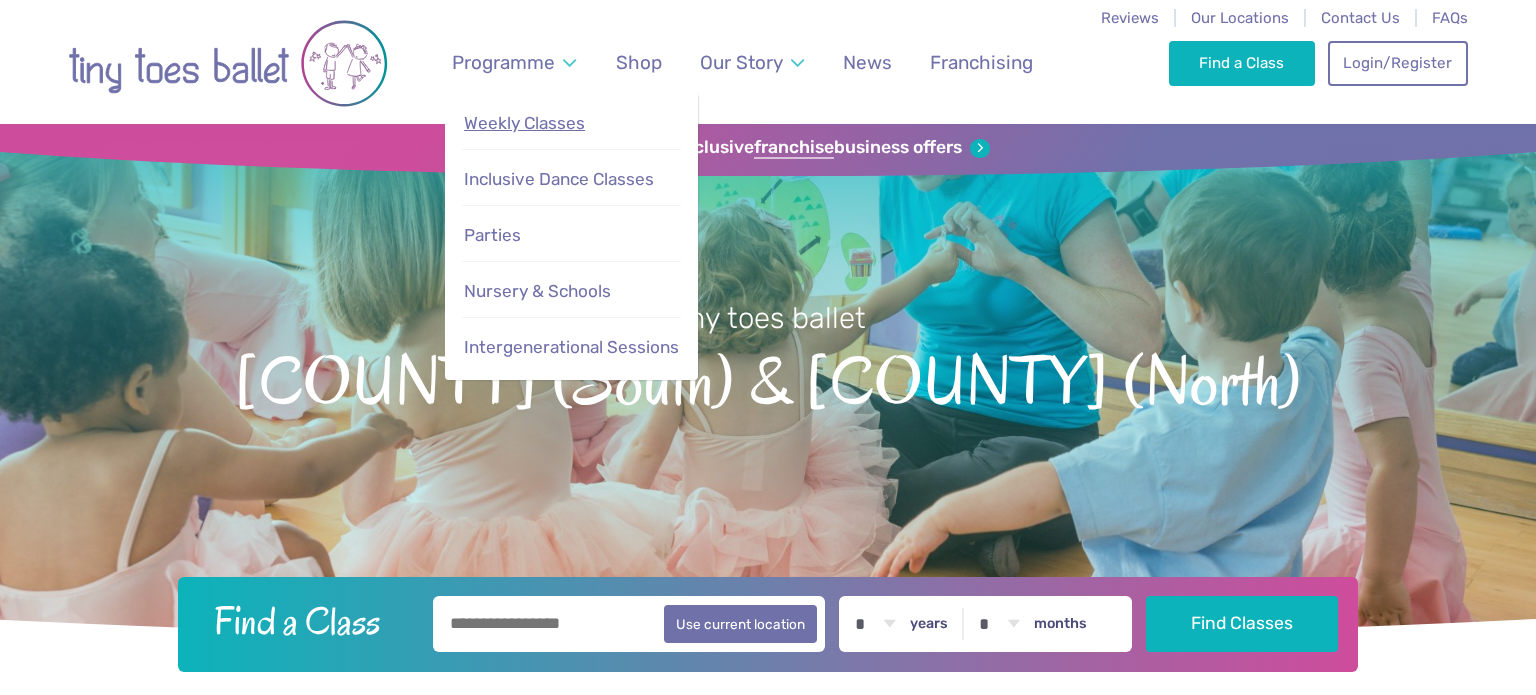click on "Weekly Classes" at bounding box center [571, 123] 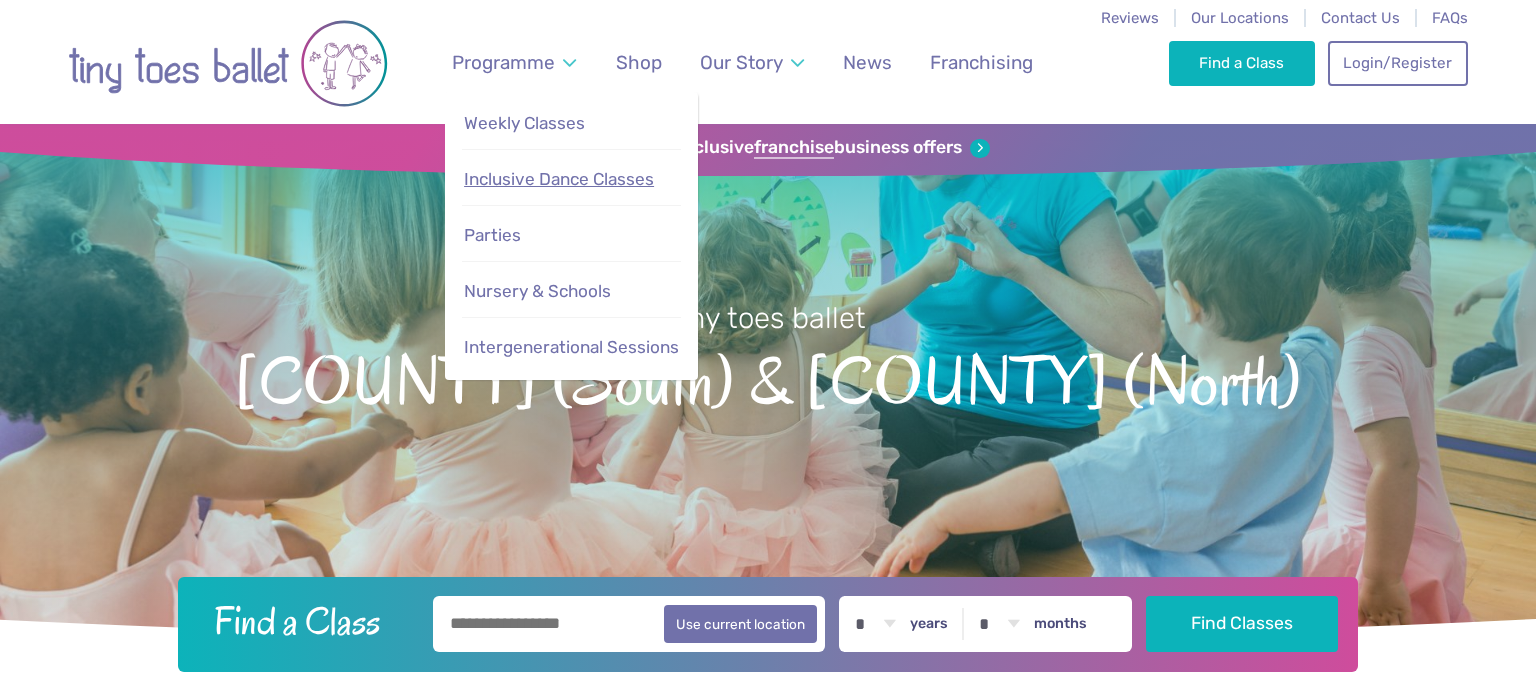 click on "Inclusive  Dance Classes" at bounding box center [559, 179] 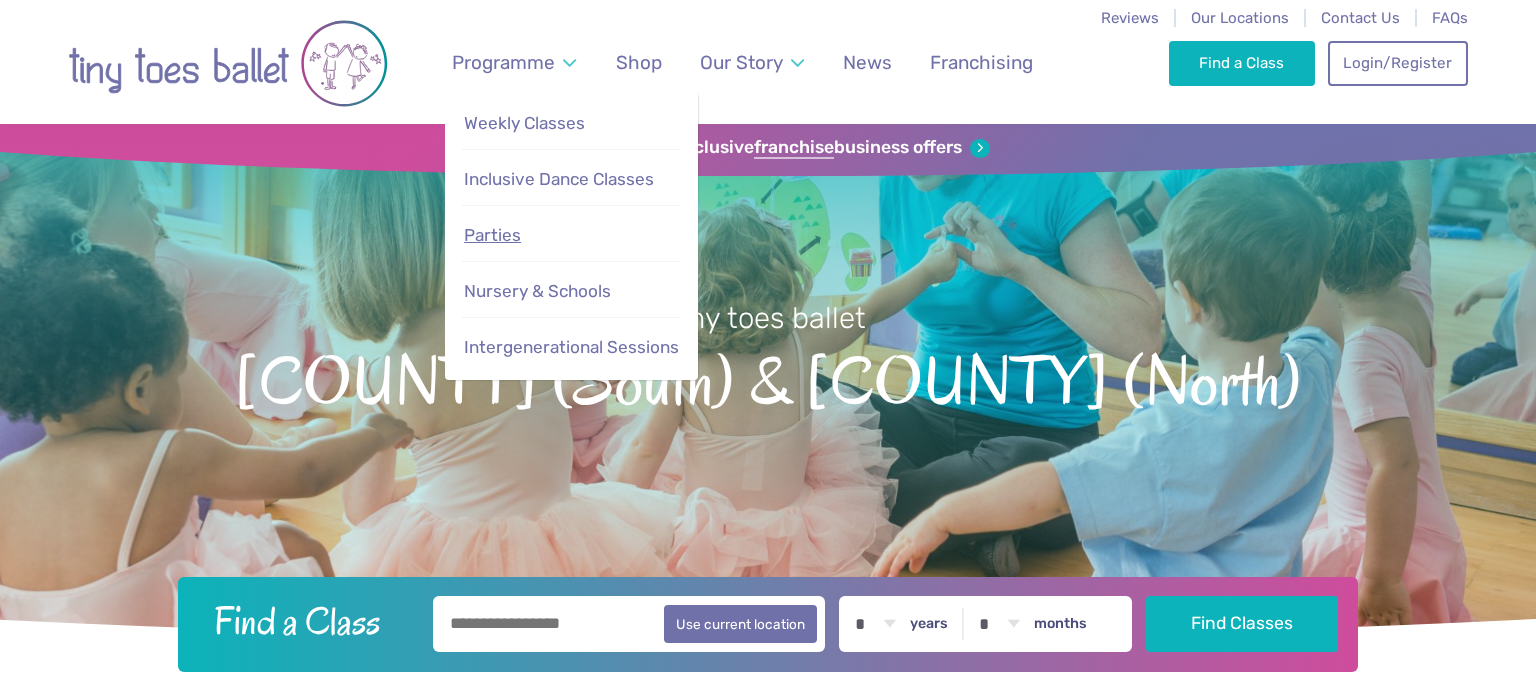 click on "Parties" at bounding box center (492, 235) 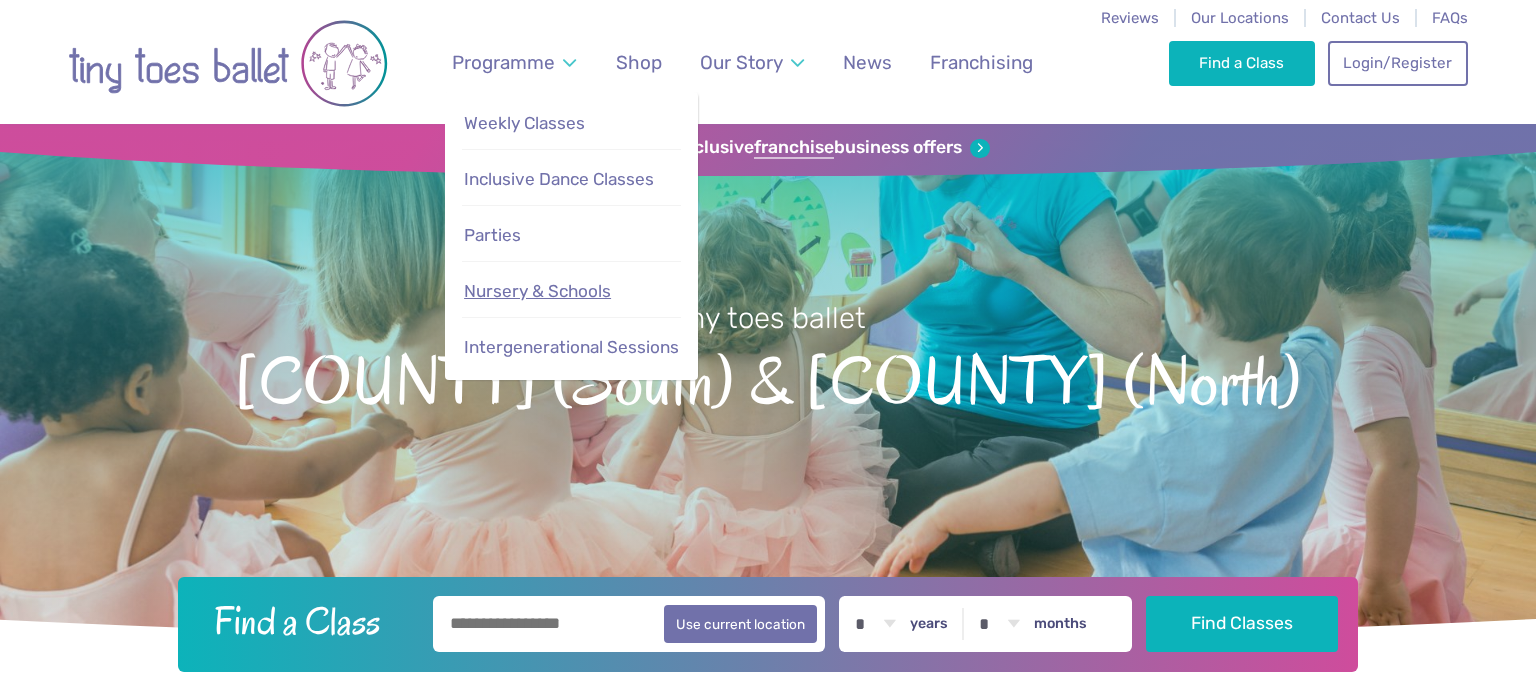 click on "Nursery & Schools" at bounding box center [537, 291] 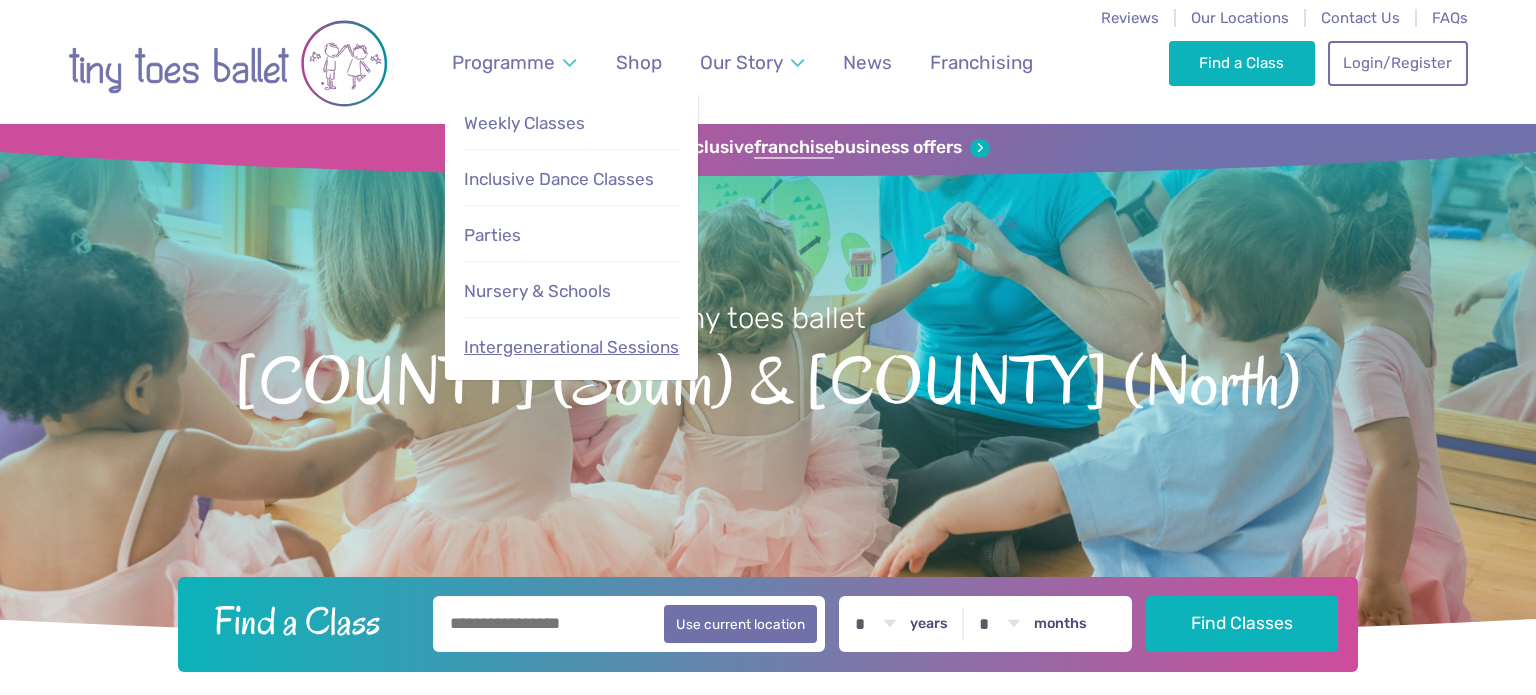 click on "Intergenerational Sessions" at bounding box center [571, 347] 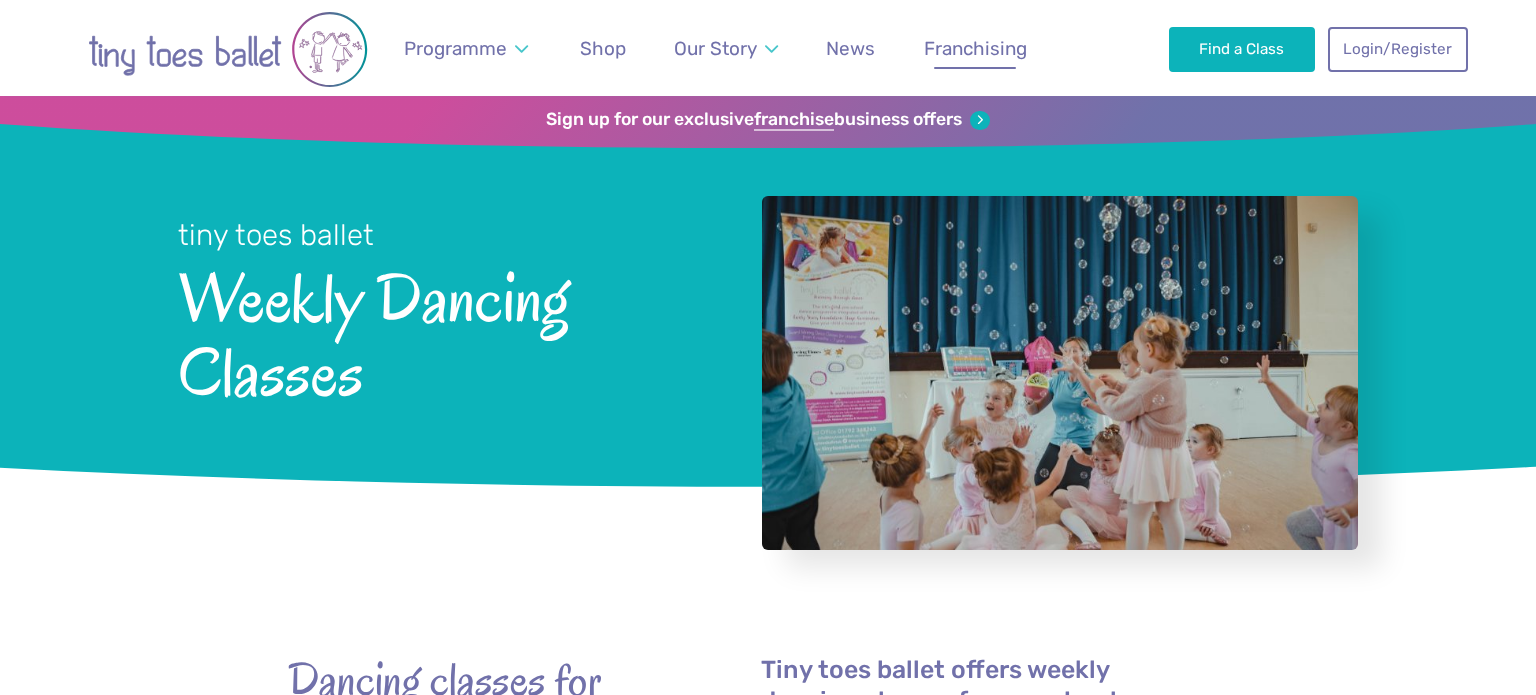 scroll, scrollTop: 0, scrollLeft: 0, axis: both 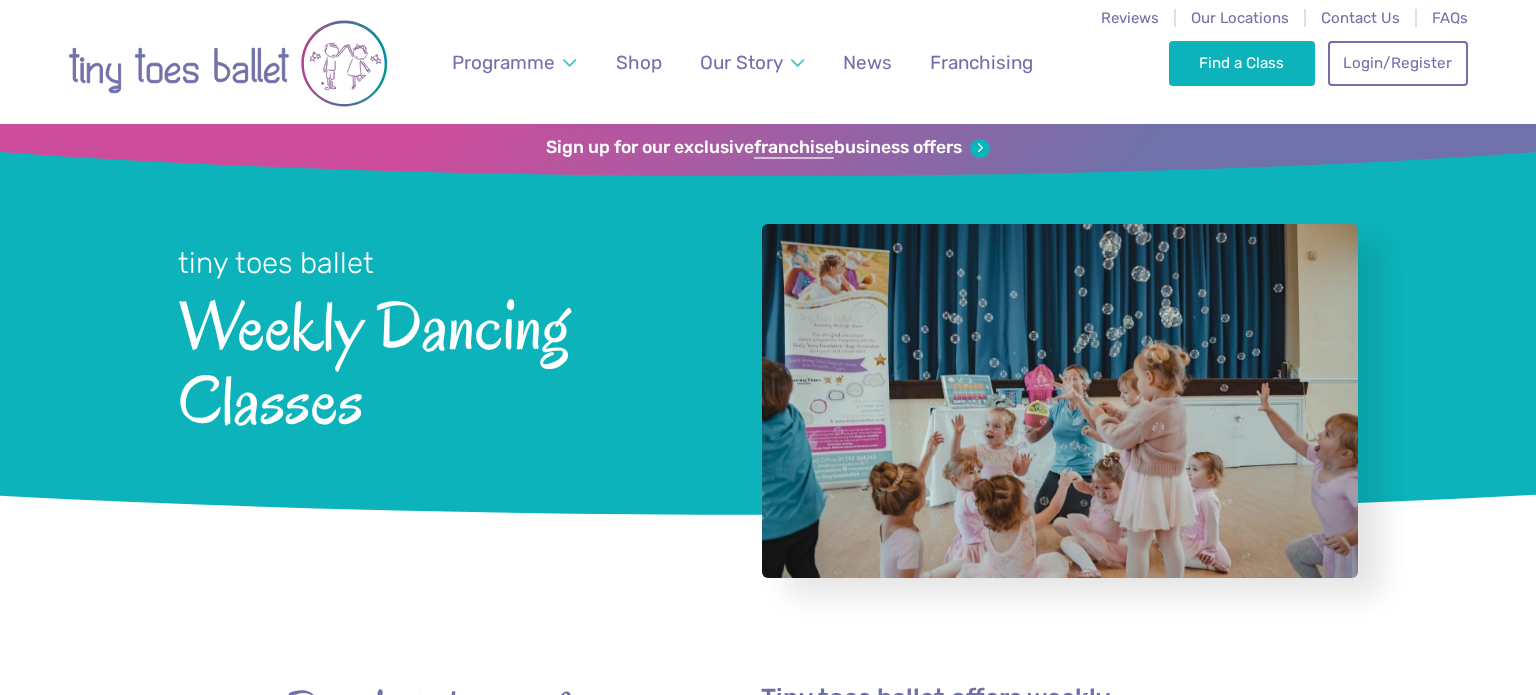 click on "Weekly Dancing Classes" at bounding box center (443, 360) 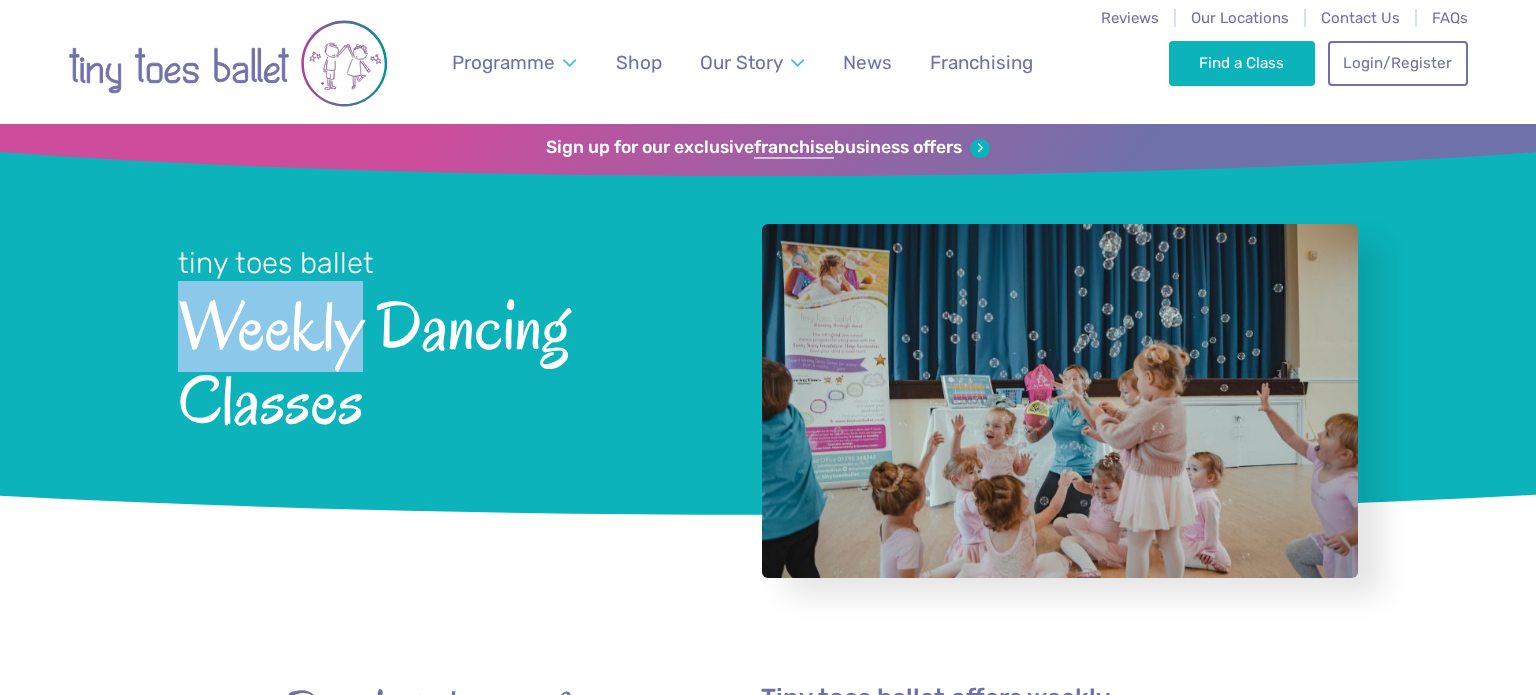 click on "Weekly Dancing Classes" at bounding box center (443, 360) 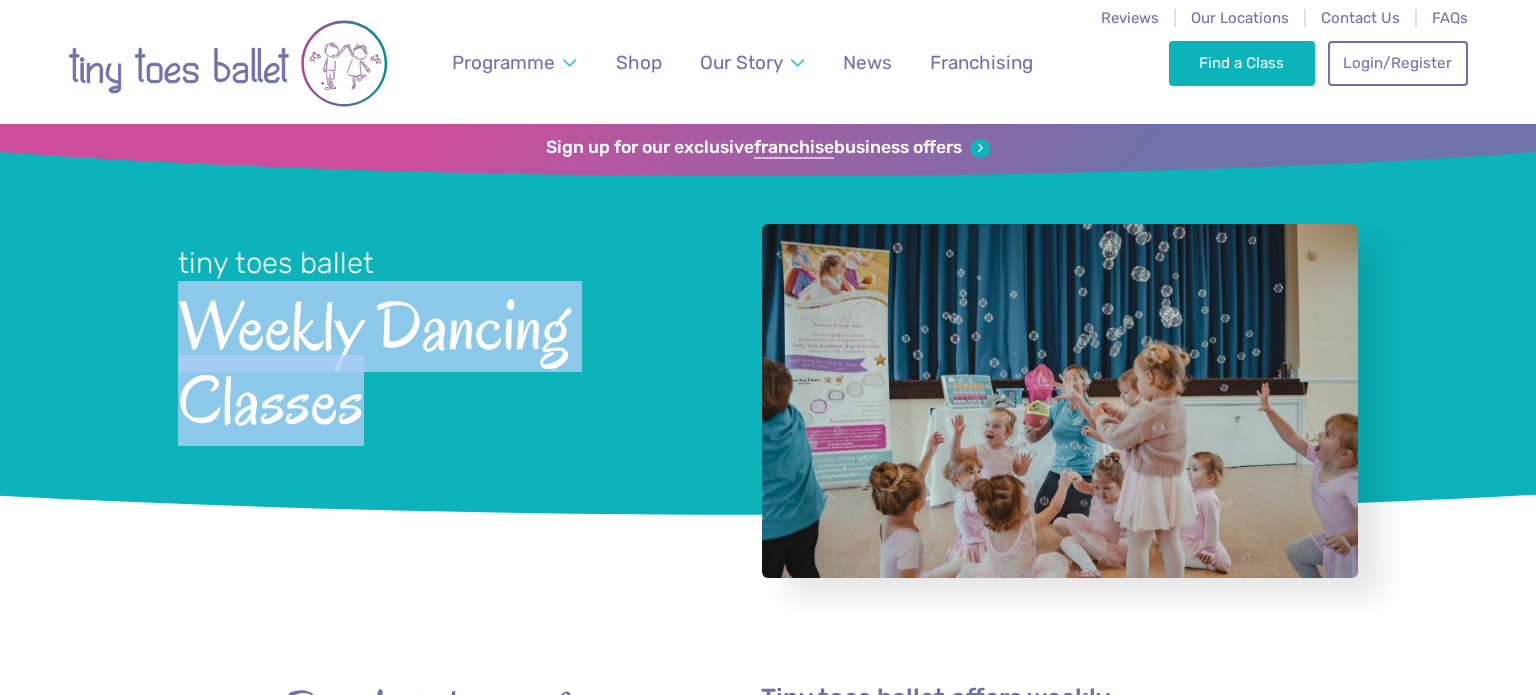 copy on "Weekly Dancing Classes" 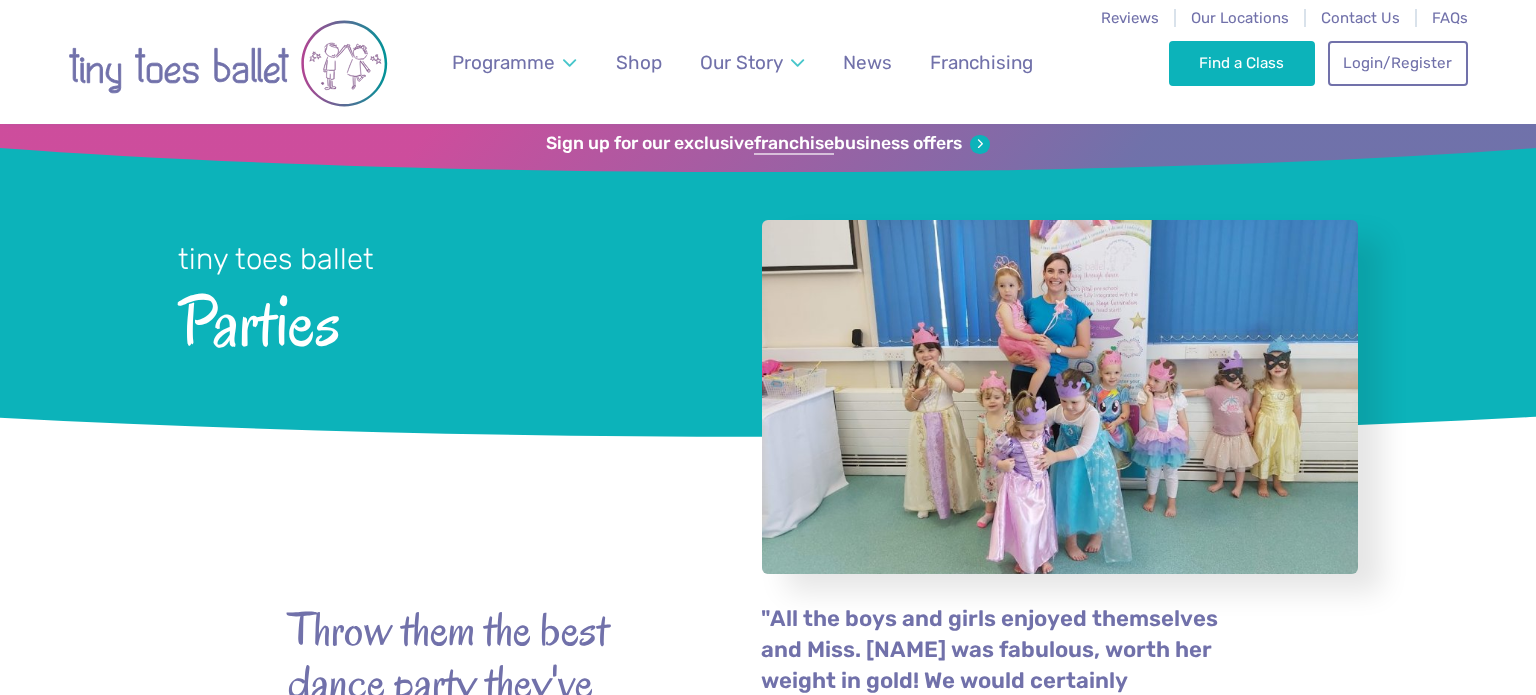scroll, scrollTop: 0, scrollLeft: 0, axis: both 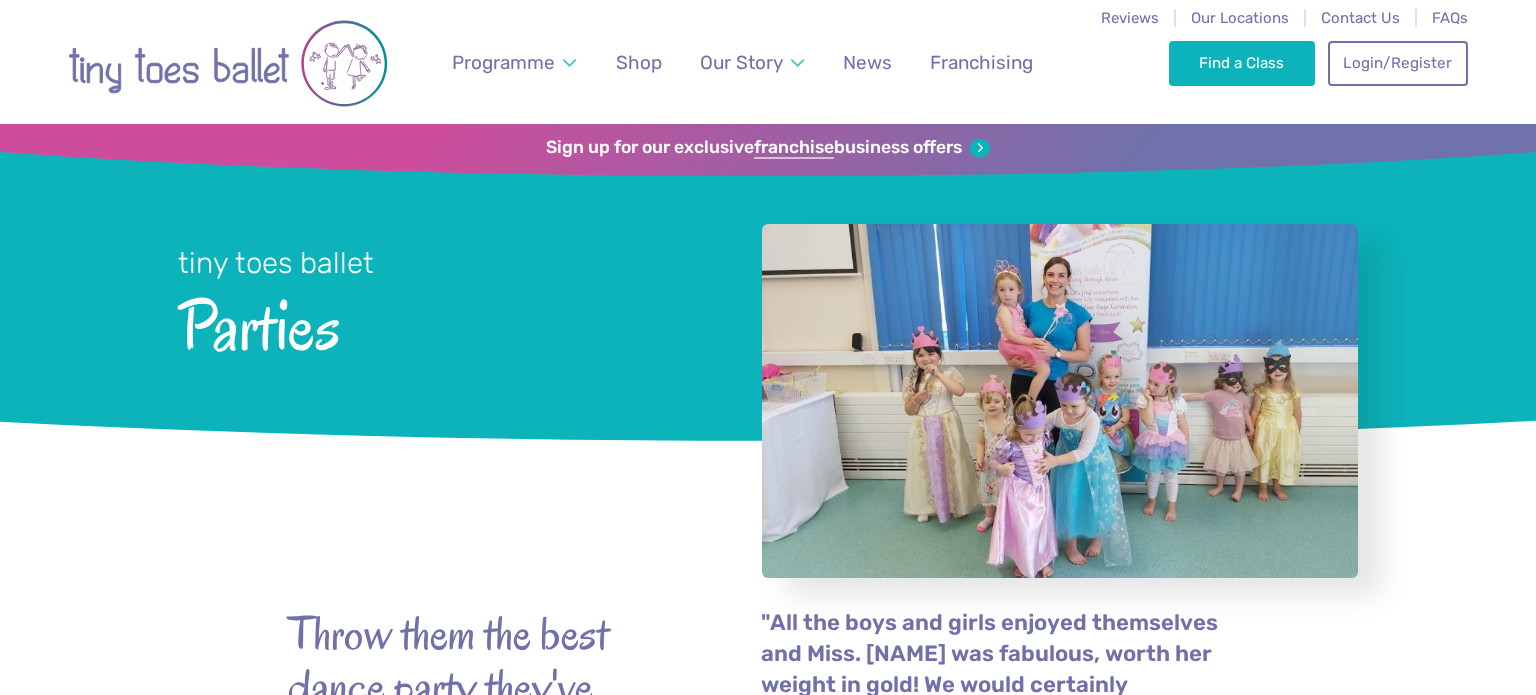 click on "Parties" at bounding box center [443, 323] 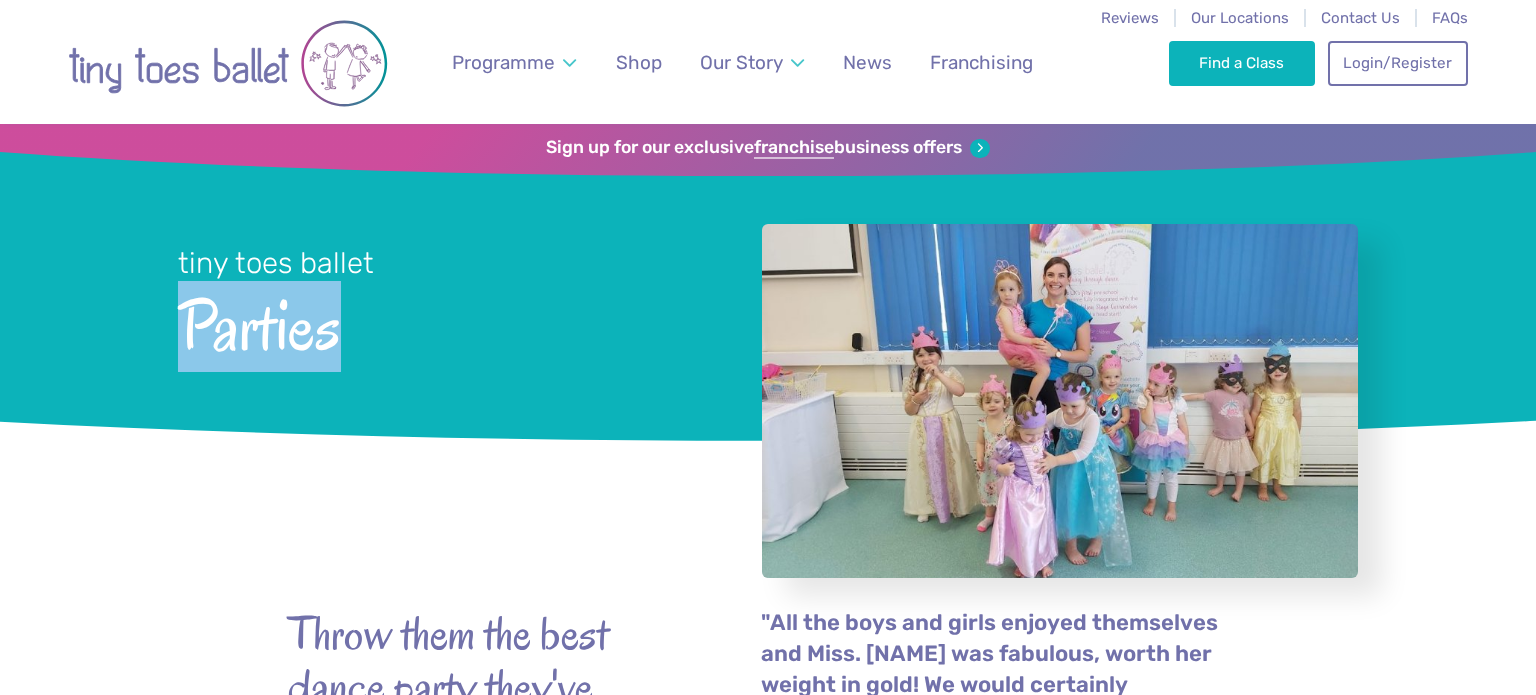 copy on "Parties" 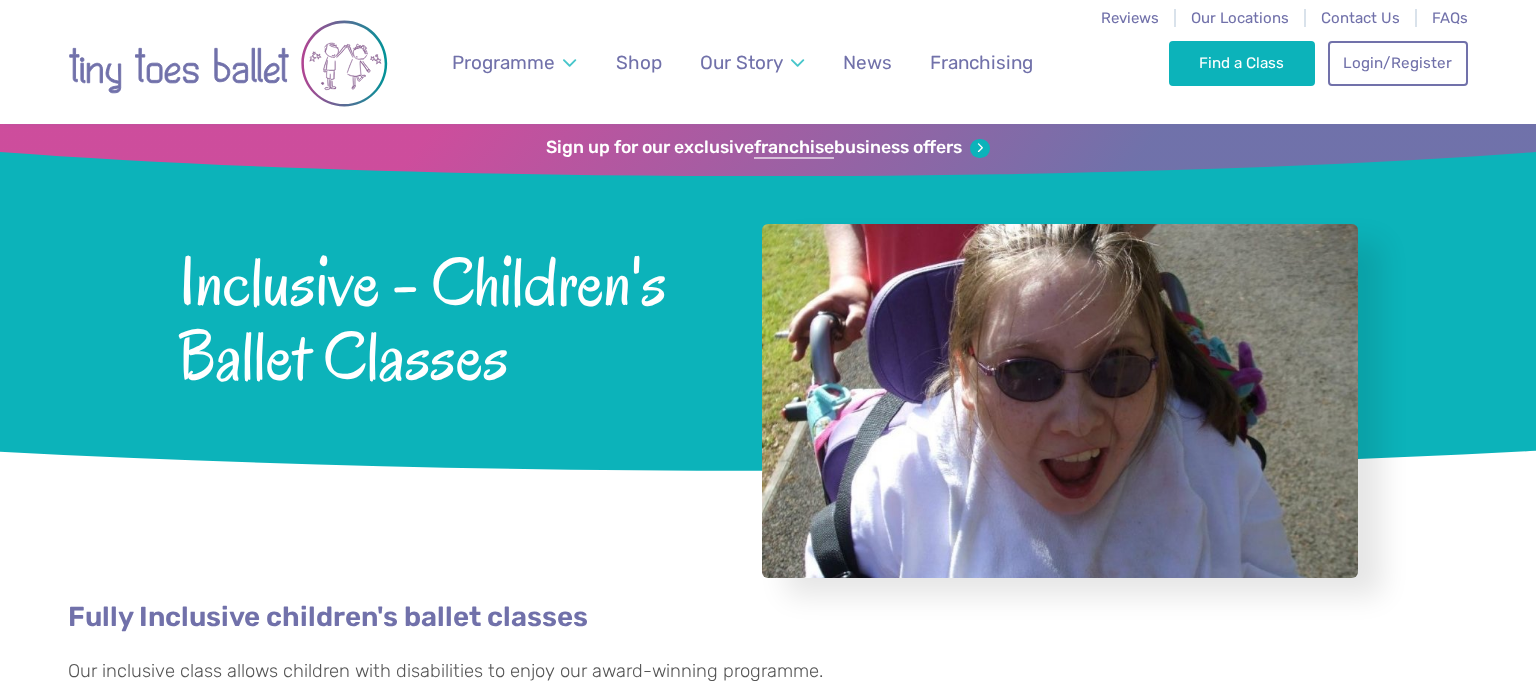scroll, scrollTop: 0, scrollLeft: 0, axis: both 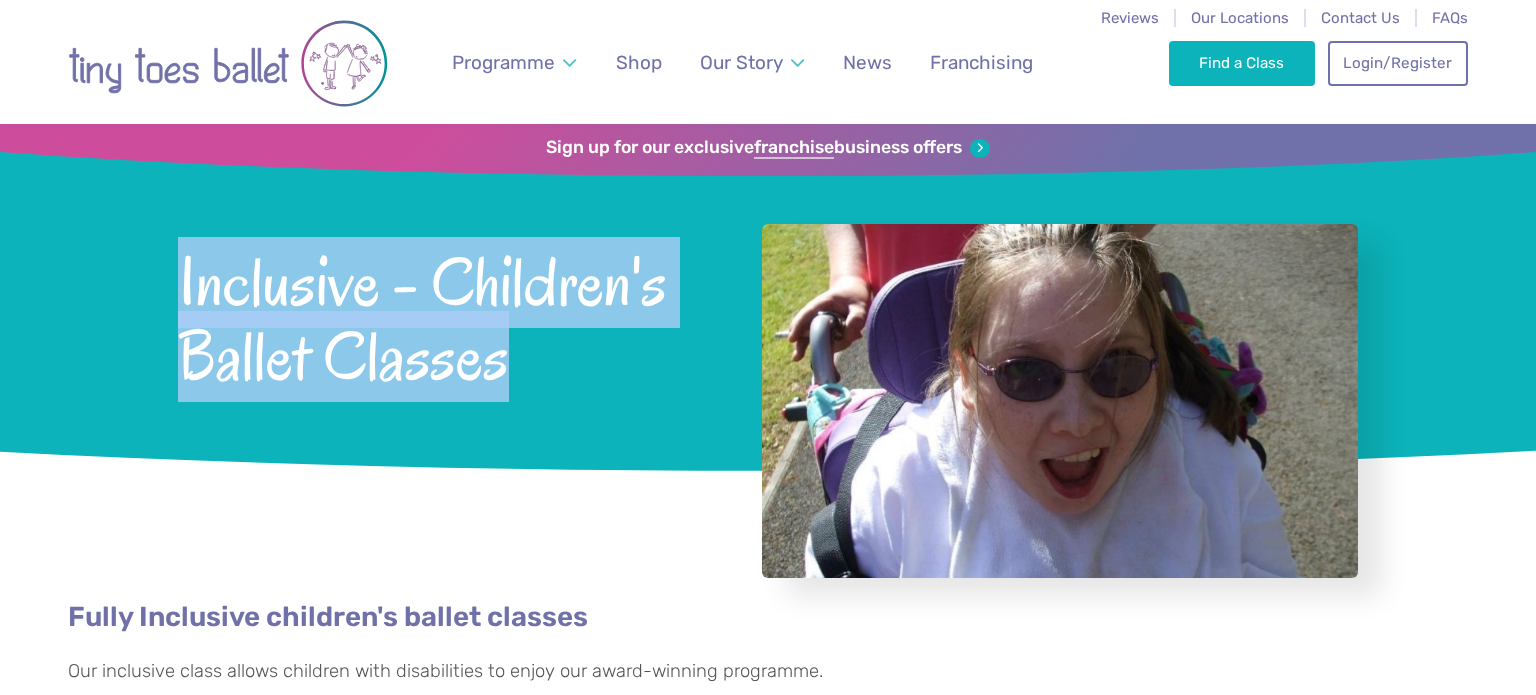 drag, startPoint x: 185, startPoint y: 280, endPoint x: 517, endPoint y: 397, distance: 352.0128 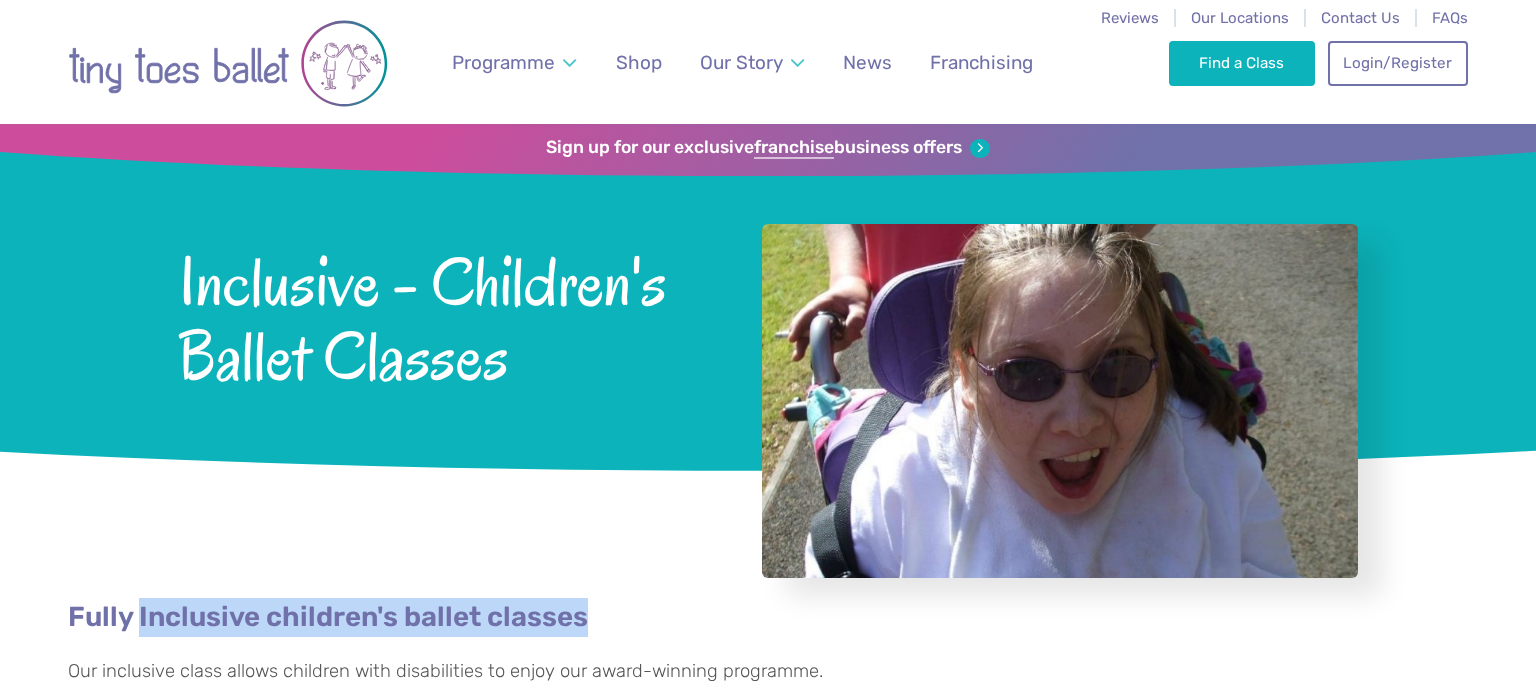 drag, startPoint x: 141, startPoint y: 613, endPoint x: 594, endPoint y: 631, distance: 453.35748 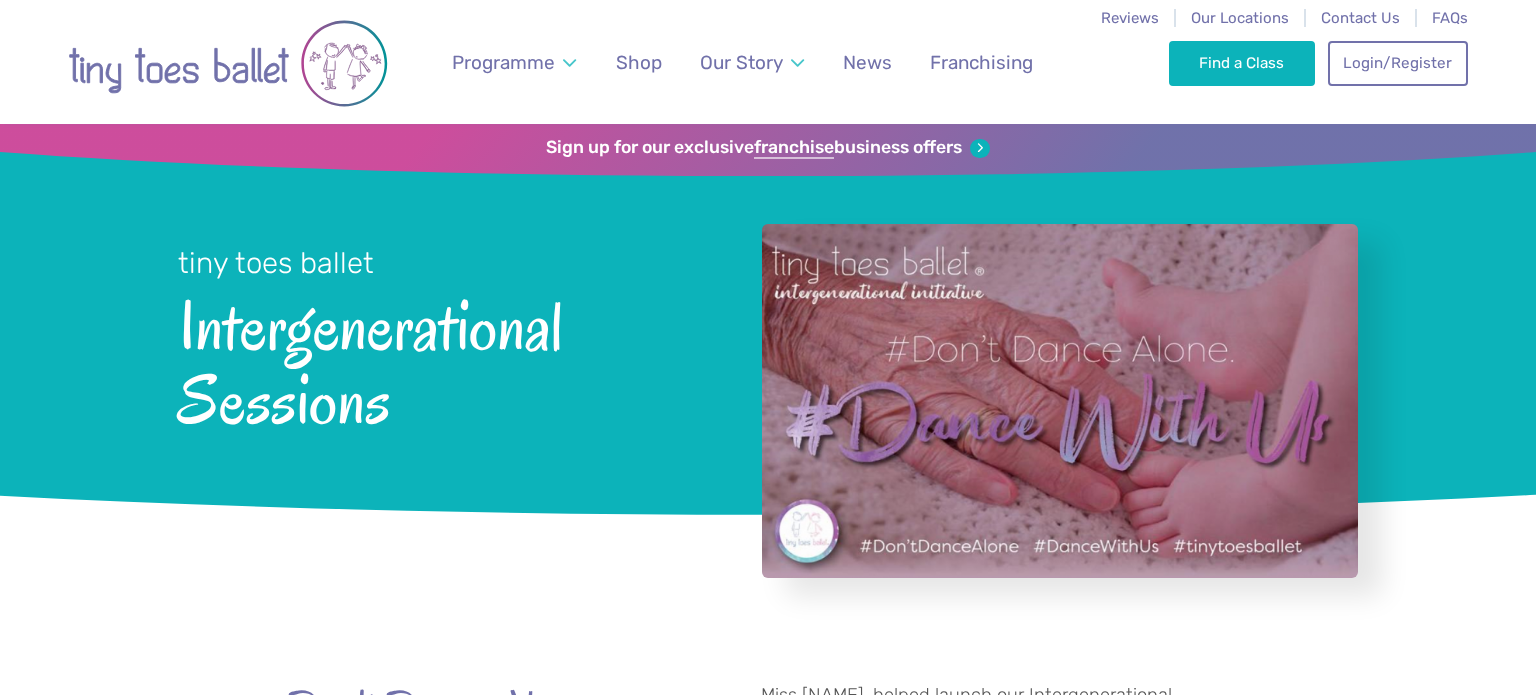 scroll, scrollTop: 0, scrollLeft: 0, axis: both 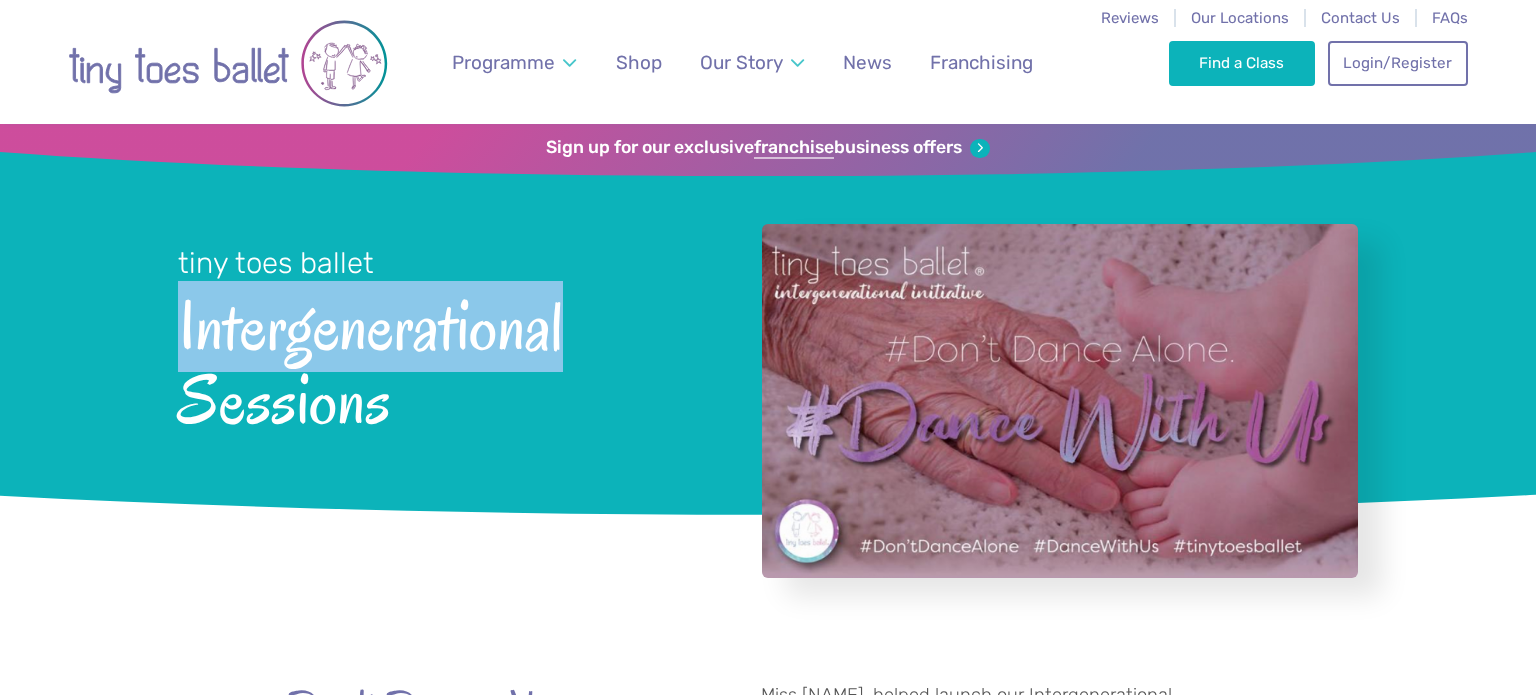 click on "Intergenerational Sessions" at bounding box center [443, 360] 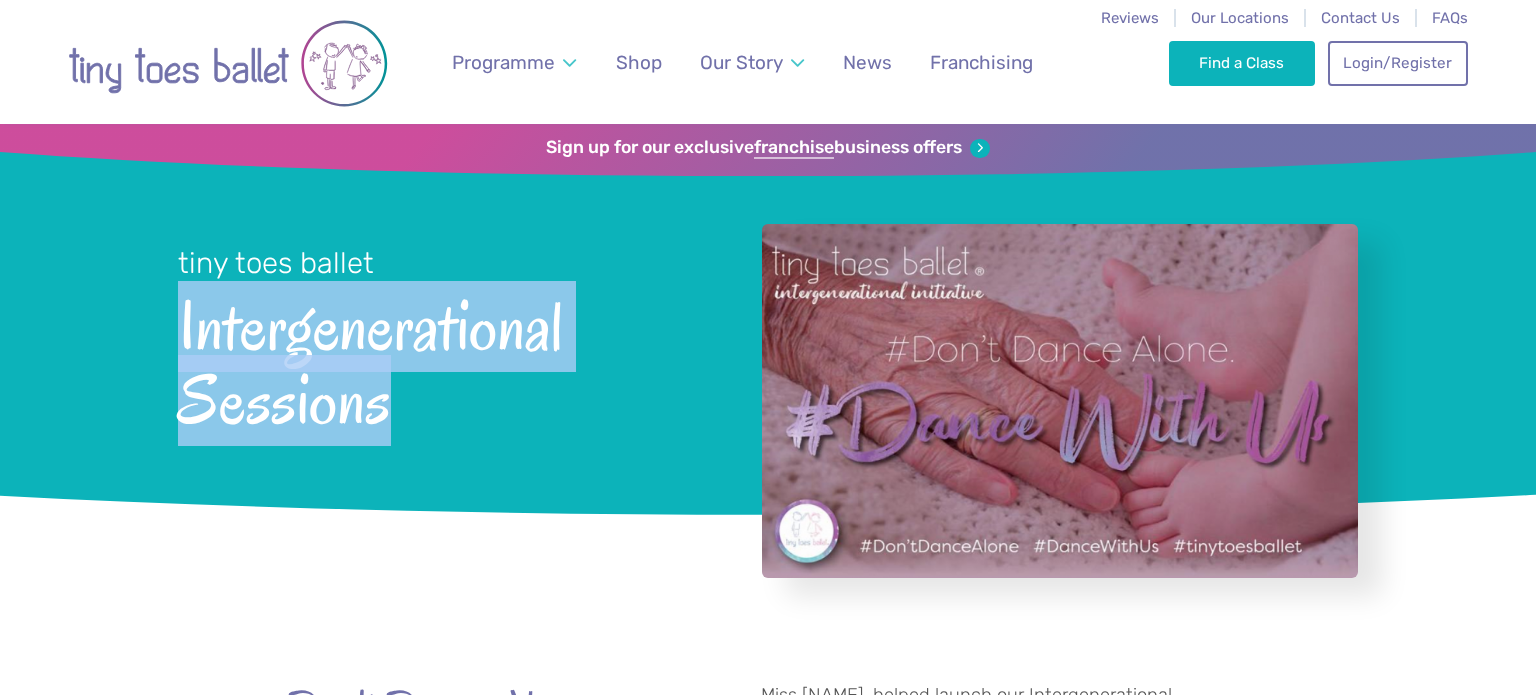 copy on "Intergenerational Sessions" 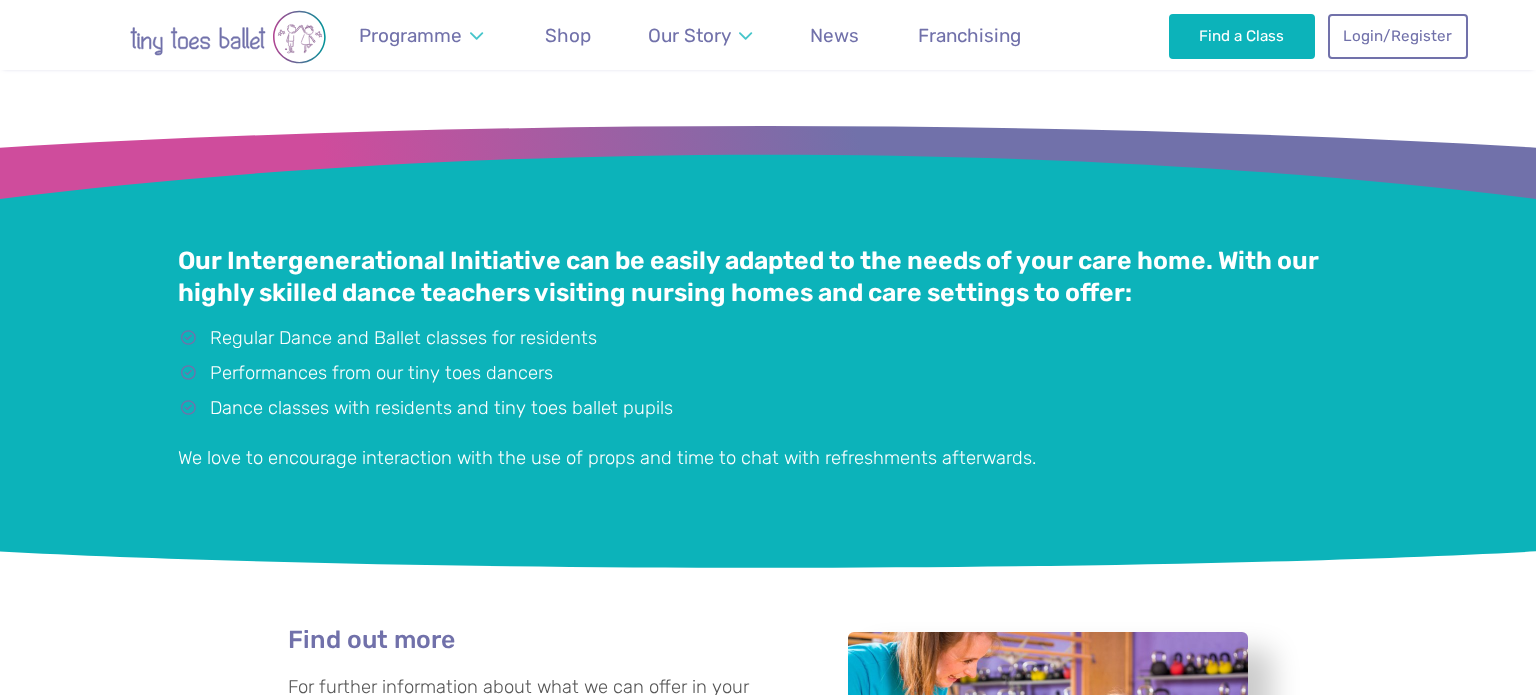 scroll, scrollTop: 960, scrollLeft: 0, axis: vertical 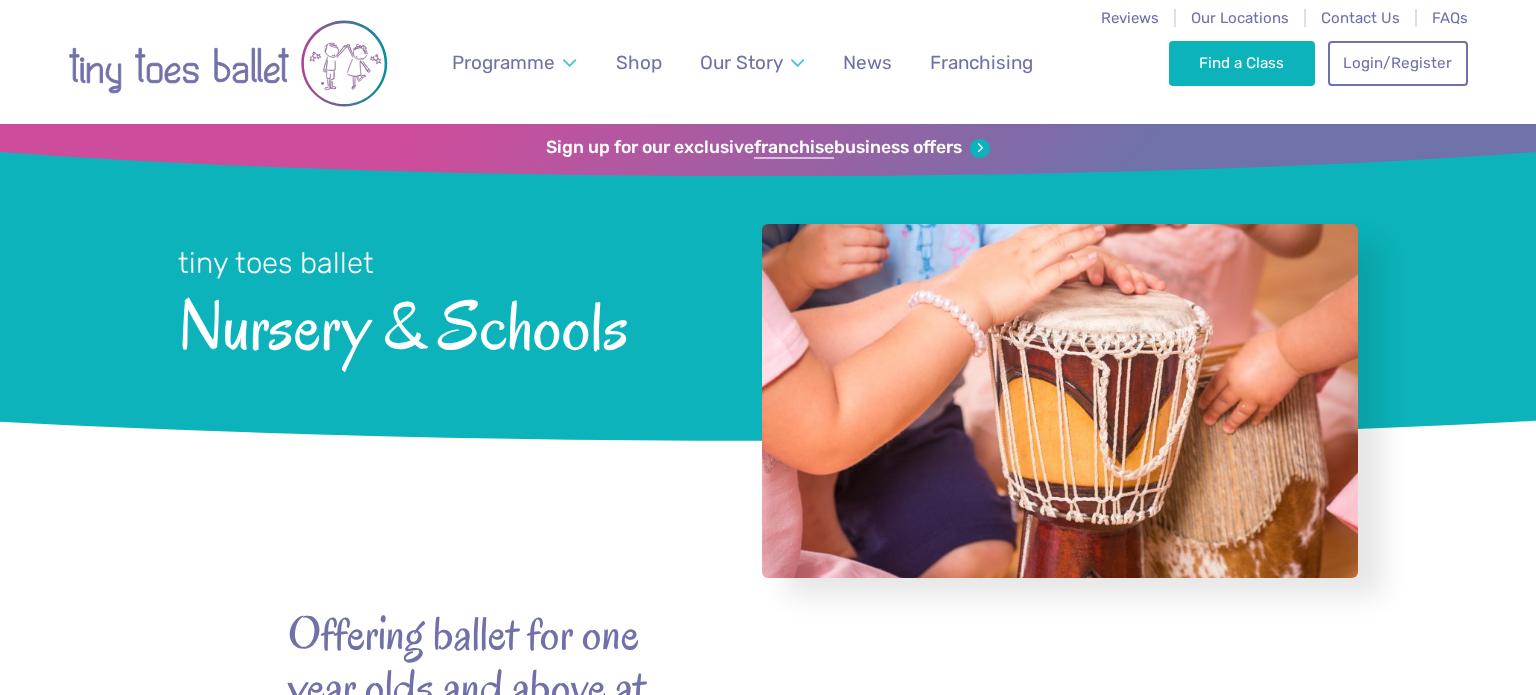 click on "Nursery & Schools" at bounding box center [443, 323] 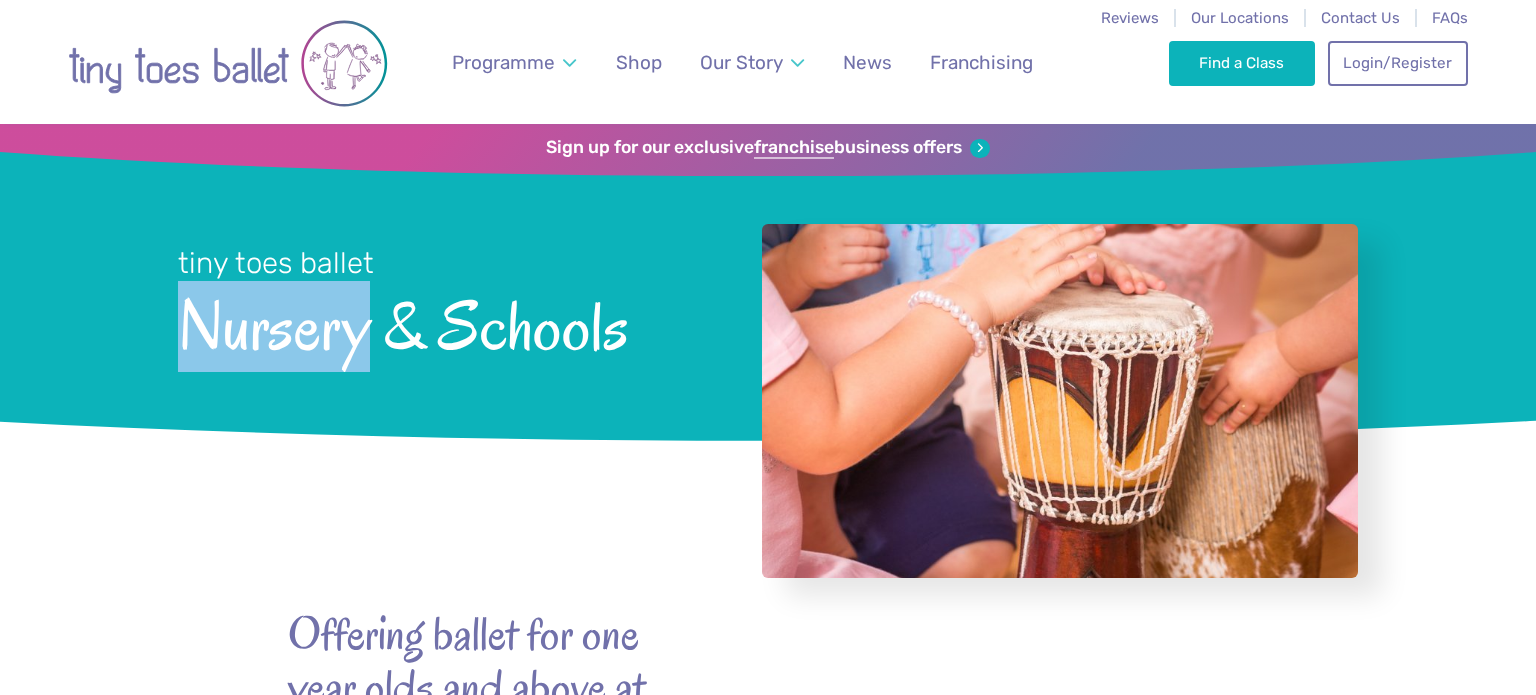 click on "Nursery & Schools" at bounding box center (443, 323) 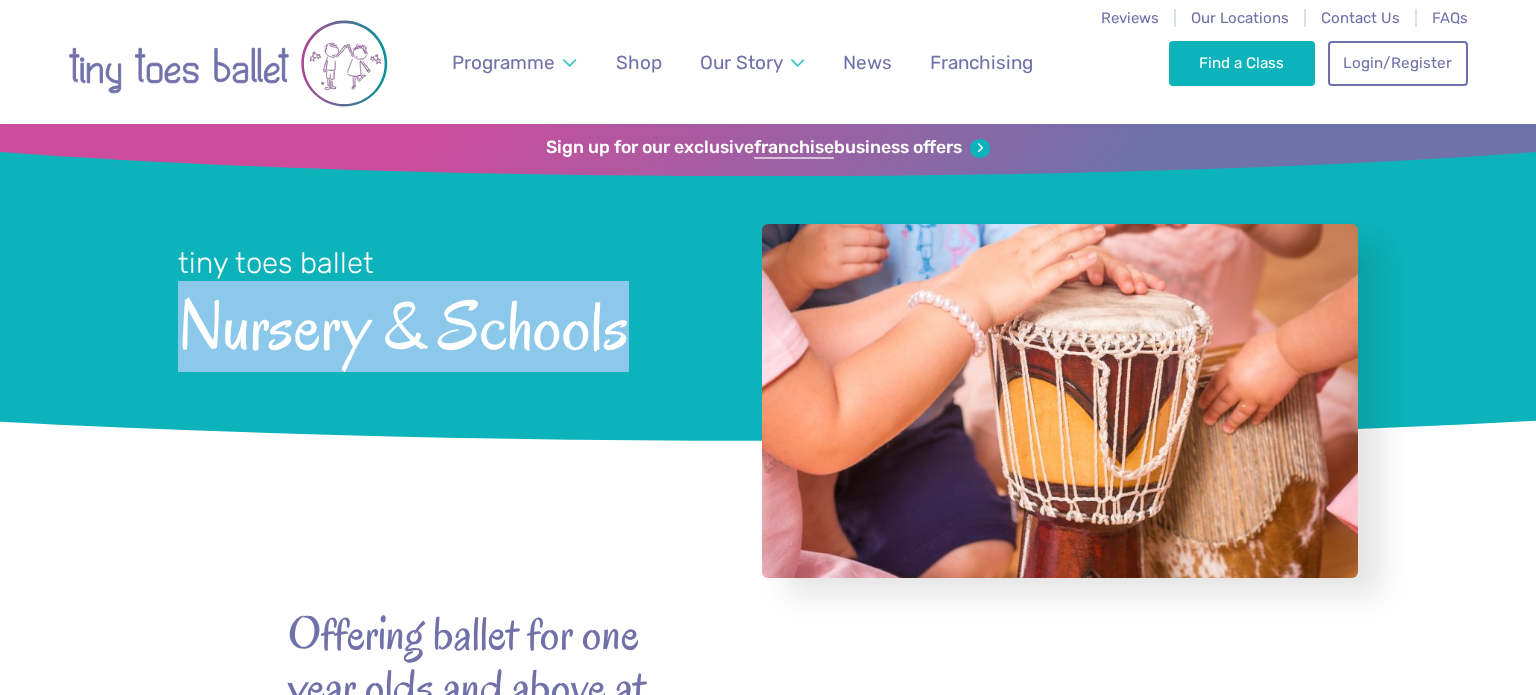 copy on "Nursery & Schools" 